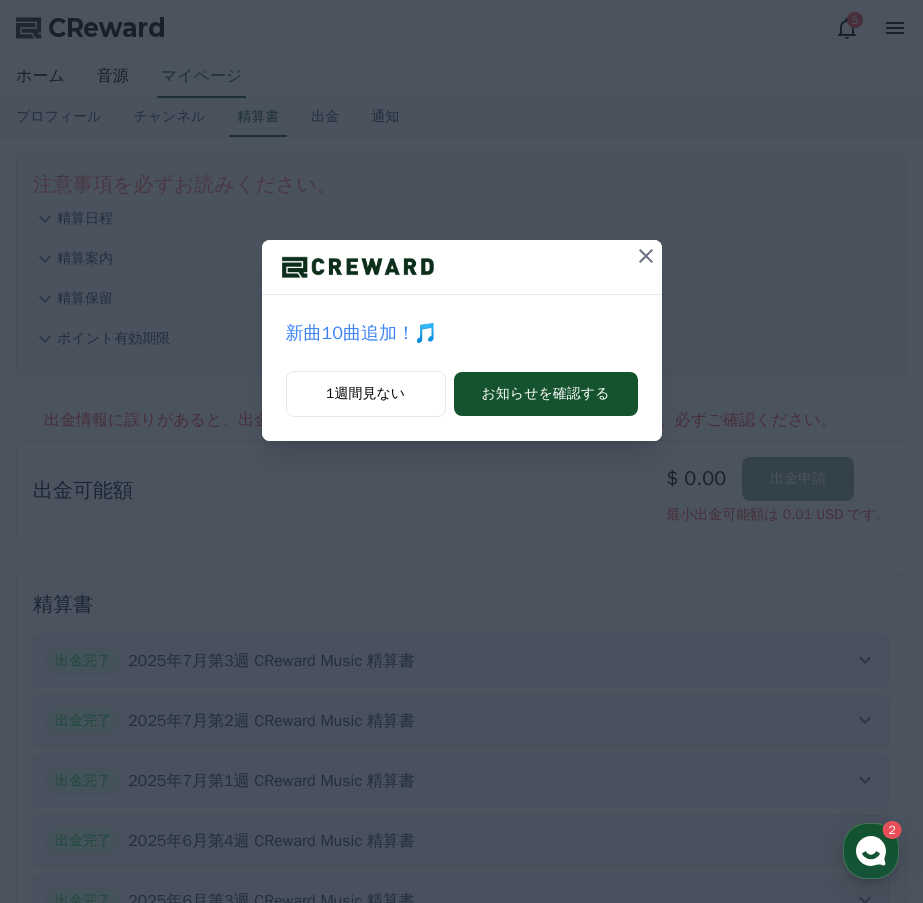 scroll, scrollTop: 0, scrollLeft: 0, axis: both 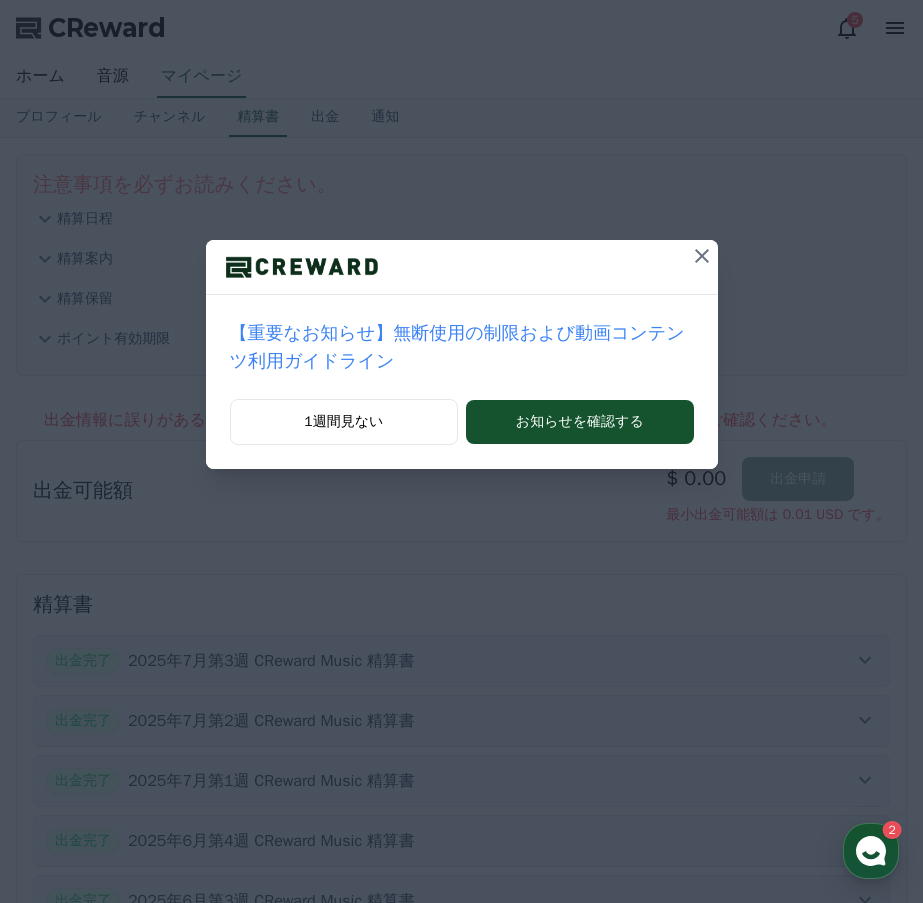 click at bounding box center (702, 256) 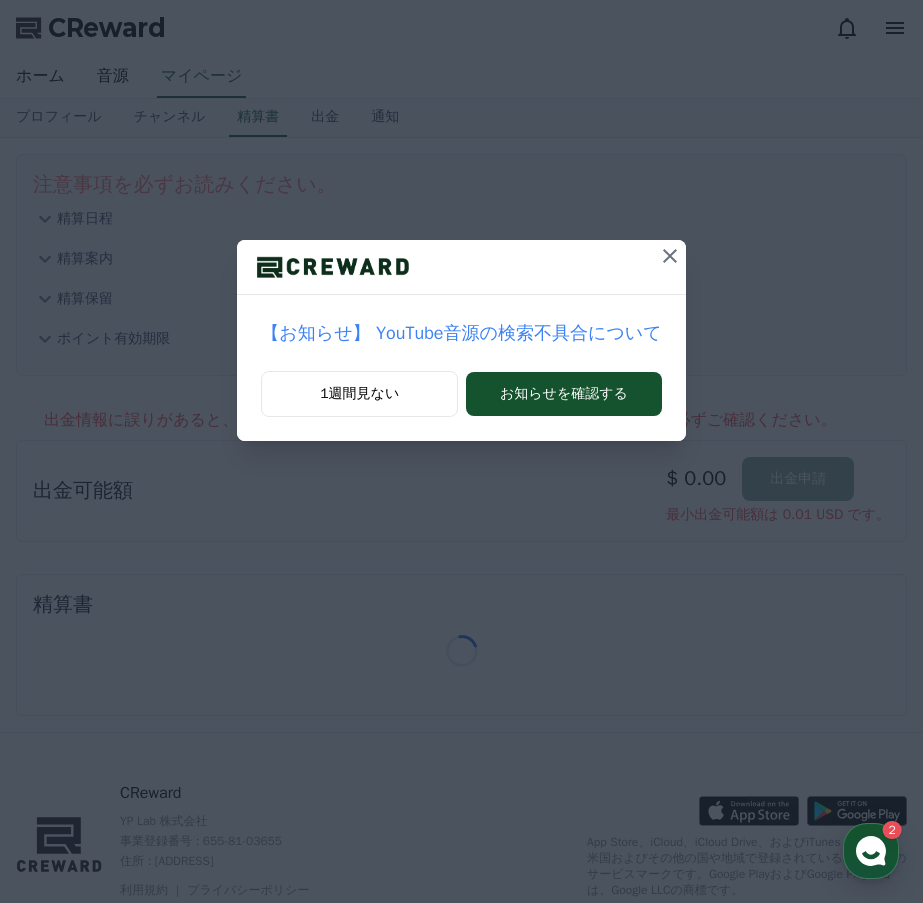 scroll, scrollTop: 0, scrollLeft: 0, axis: both 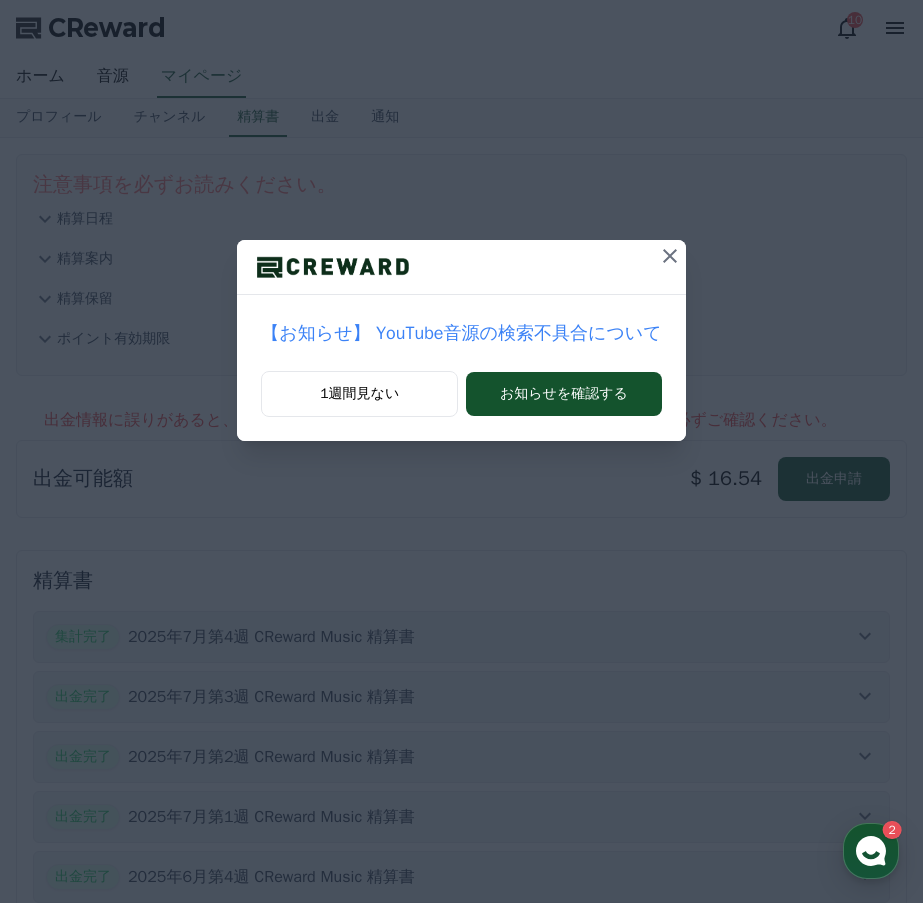 click 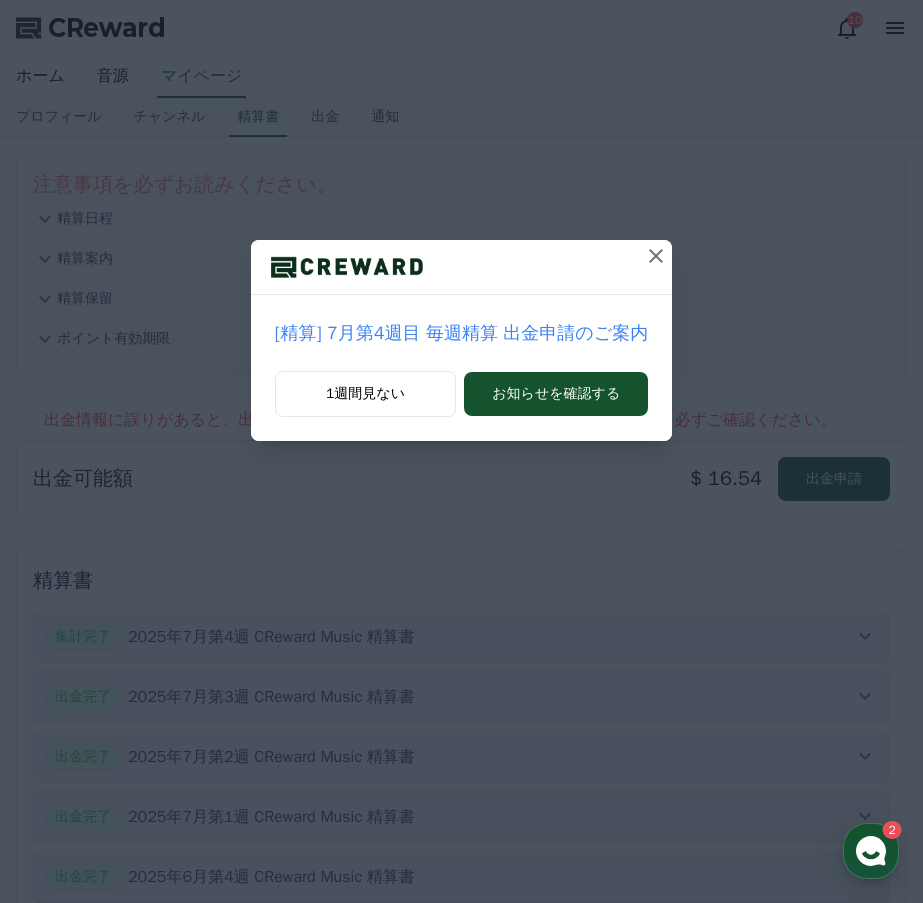 click 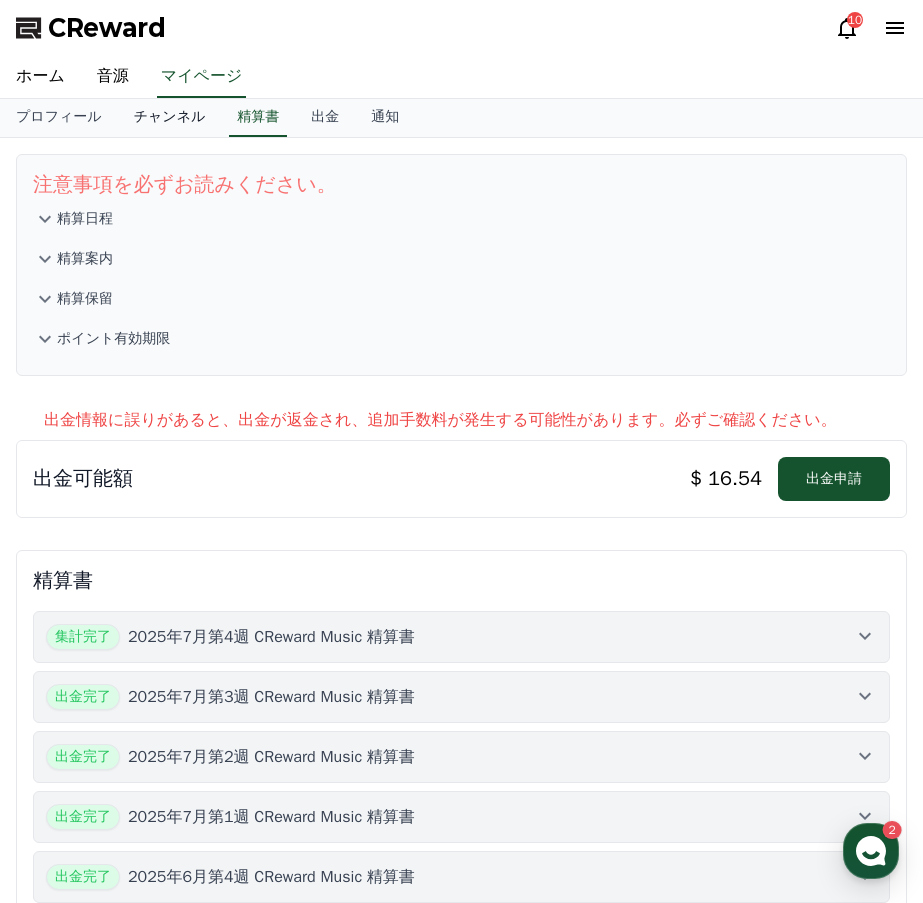 click on "チャンネル" at bounding box center (170, 118) 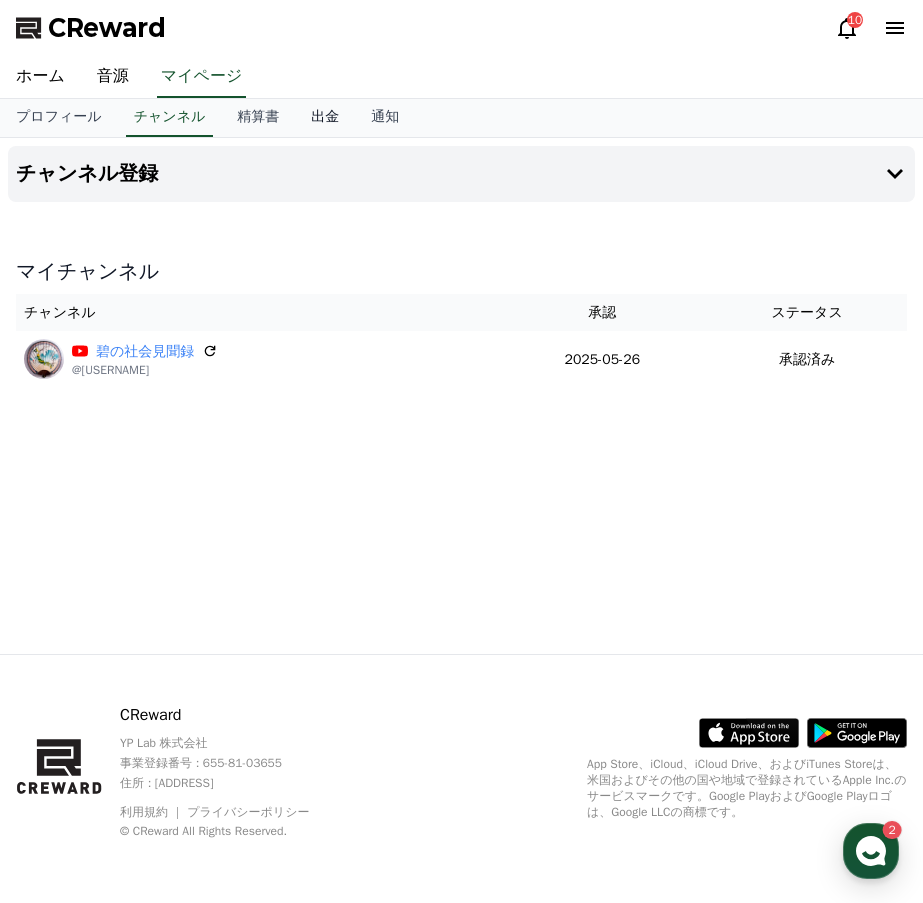 click on "出金" at bounding box center (325, 118) 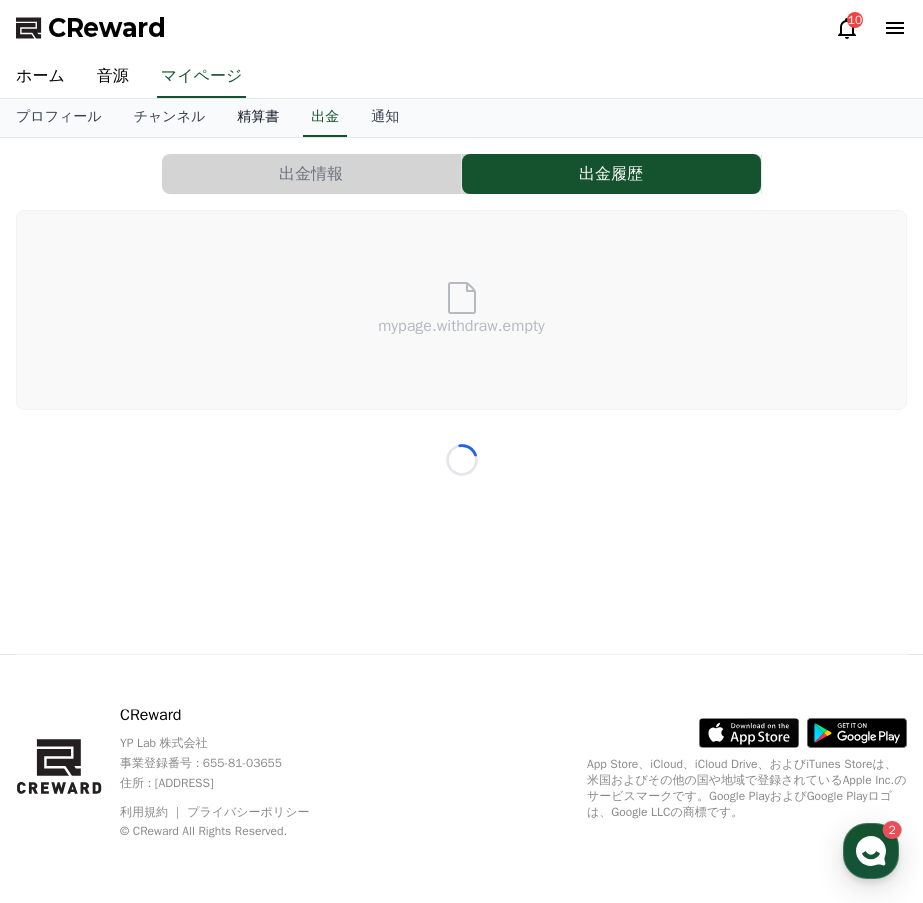 click on "精算書" at bounding box center [258, 118] 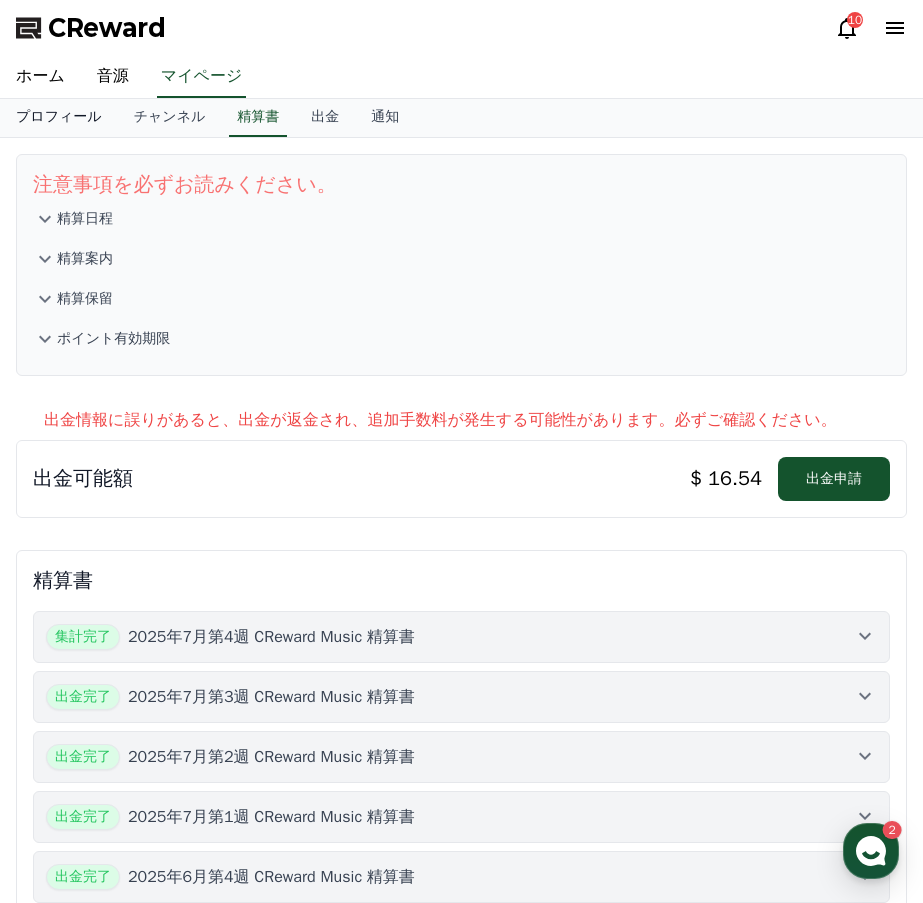 click on "プロフィール" at bounding box center (59, 118) 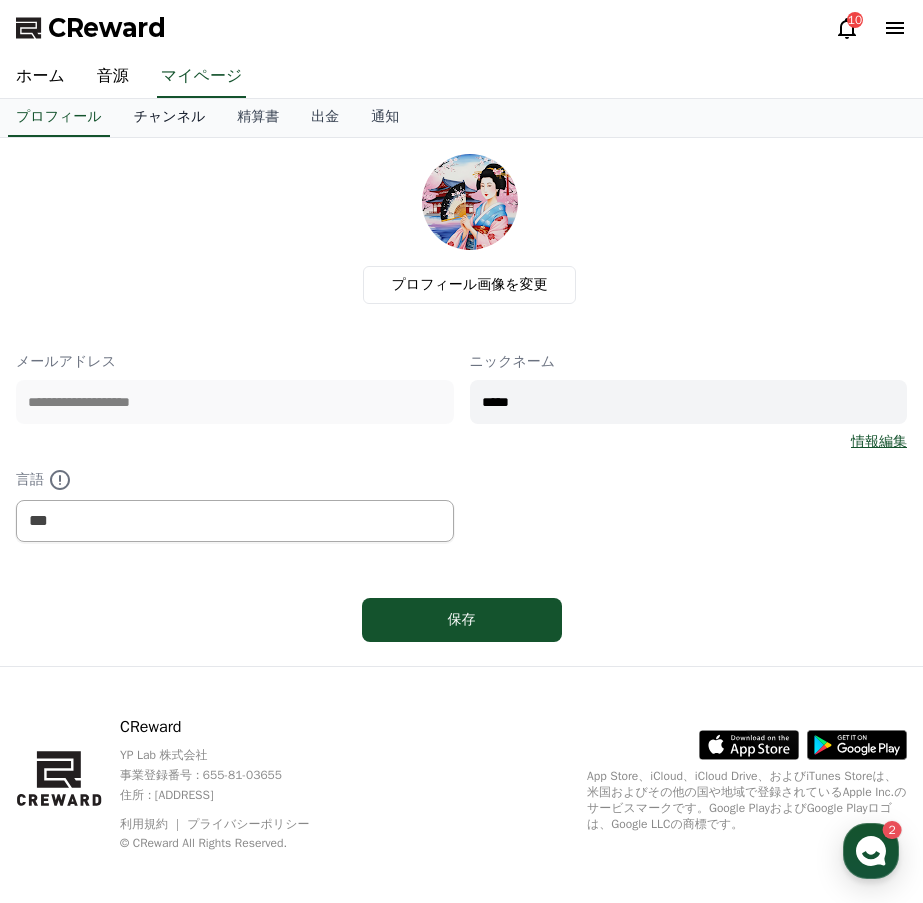 click on "チャンネル" at bounding box center (170, 118) 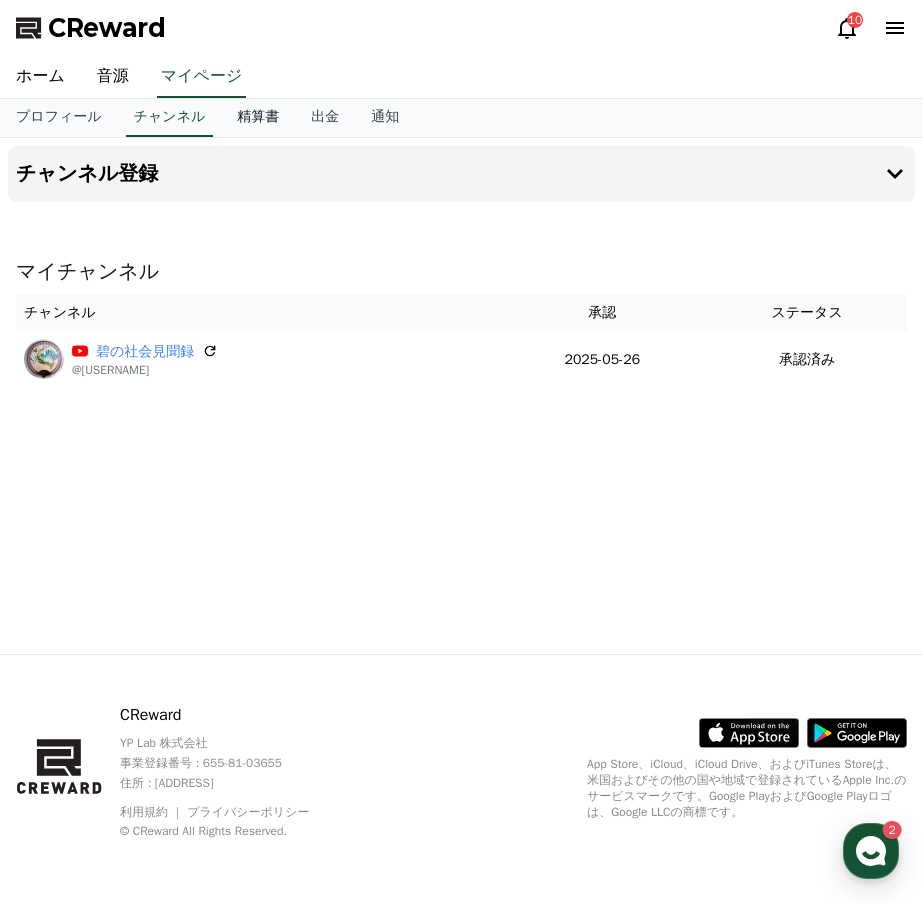 click on "精算書" at bounding box center [258, 118] 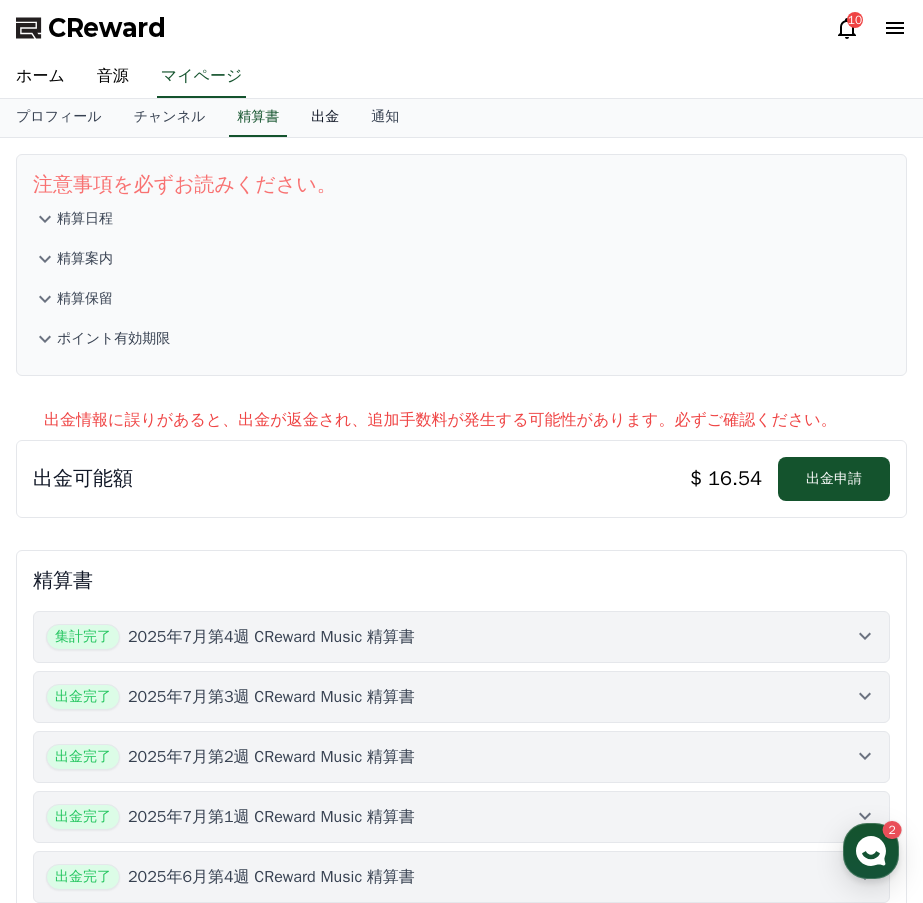 click on "出金" at bounding box center (325, 118) 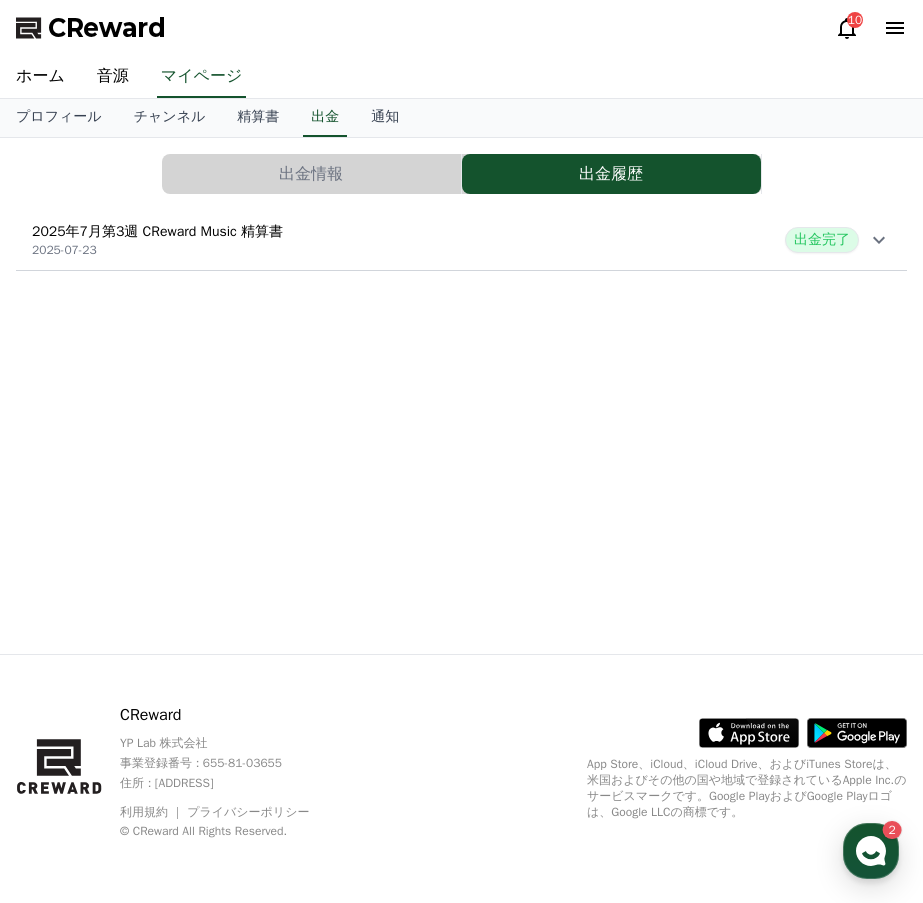 click on "出金情報" at bounding box center (311, 174) 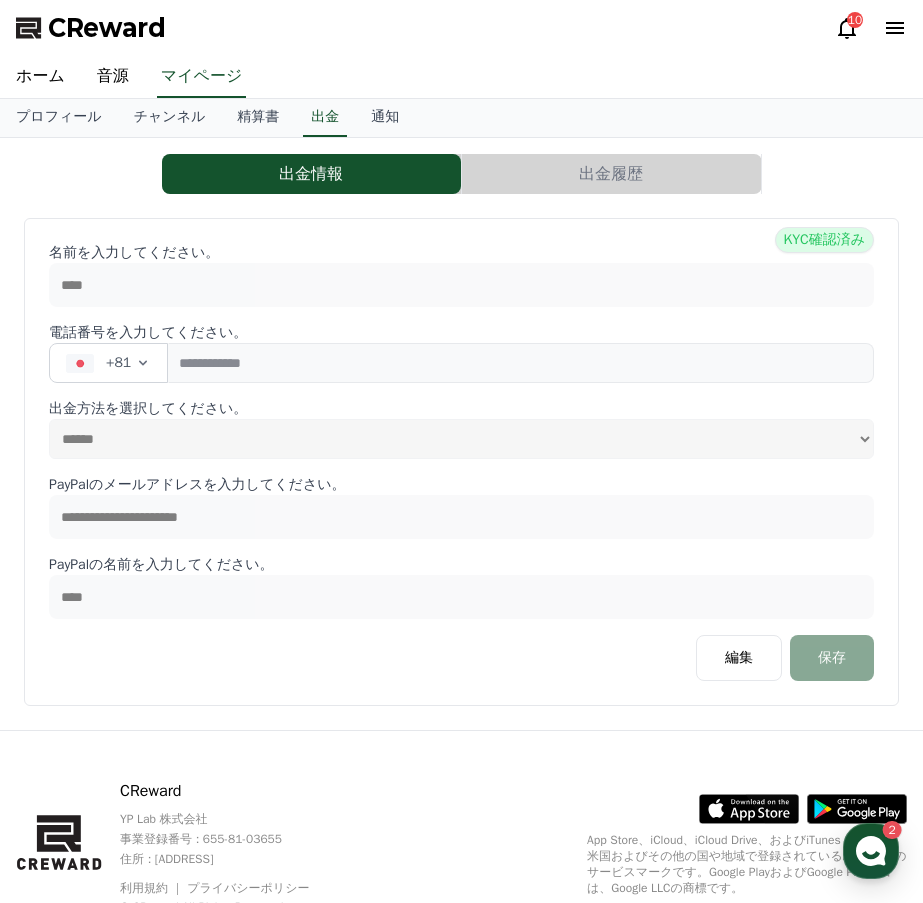 click on "出金履歴" at bounding box center (611, 174) 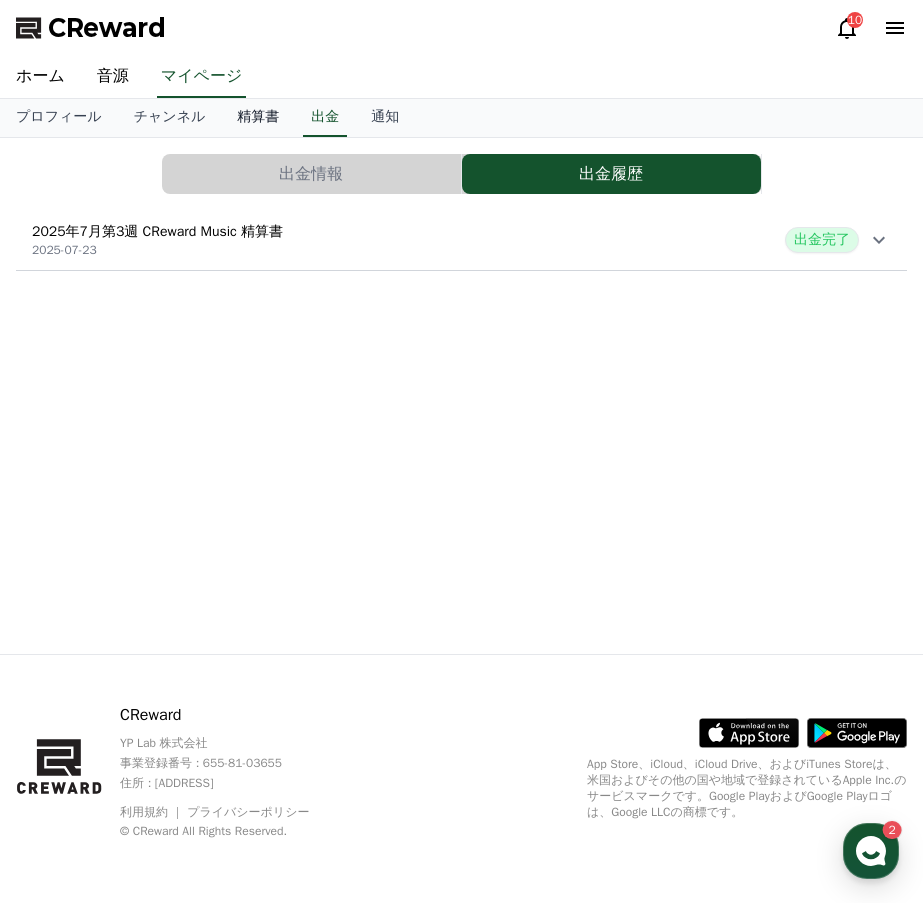click on "精算書" at bounding box center (258, 118) 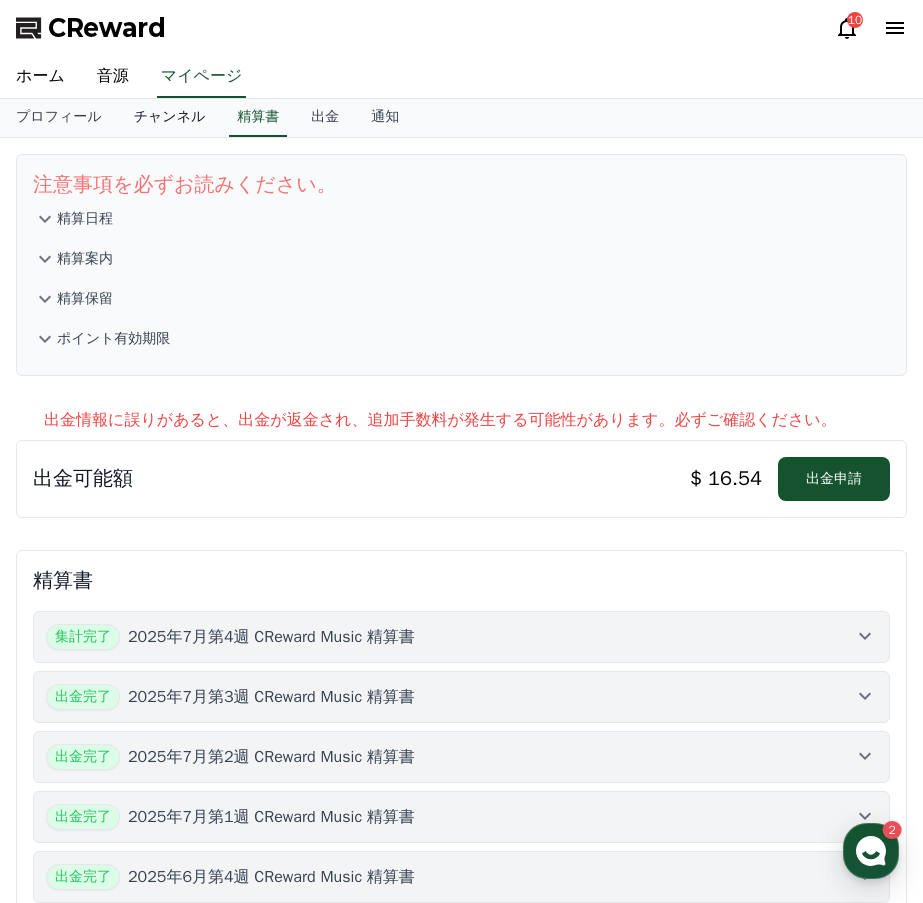 click on "チャンネル" at bounding box center [170, 118] 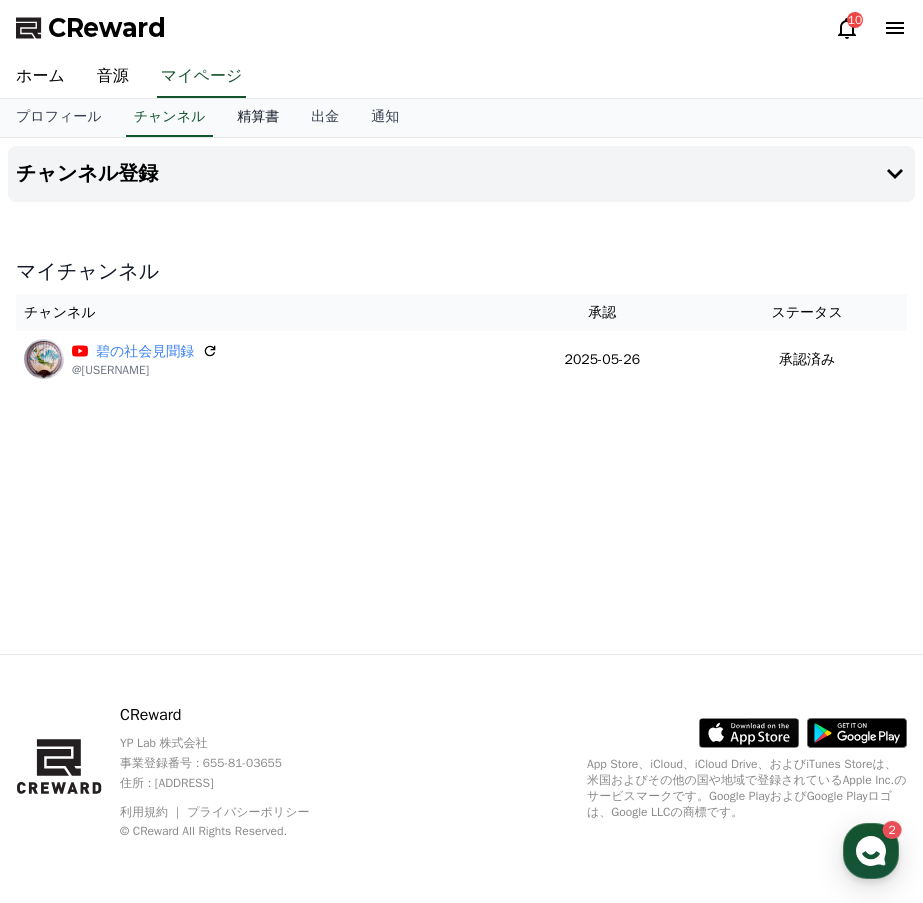 click on "精算書" at bounding box center (258, 118) 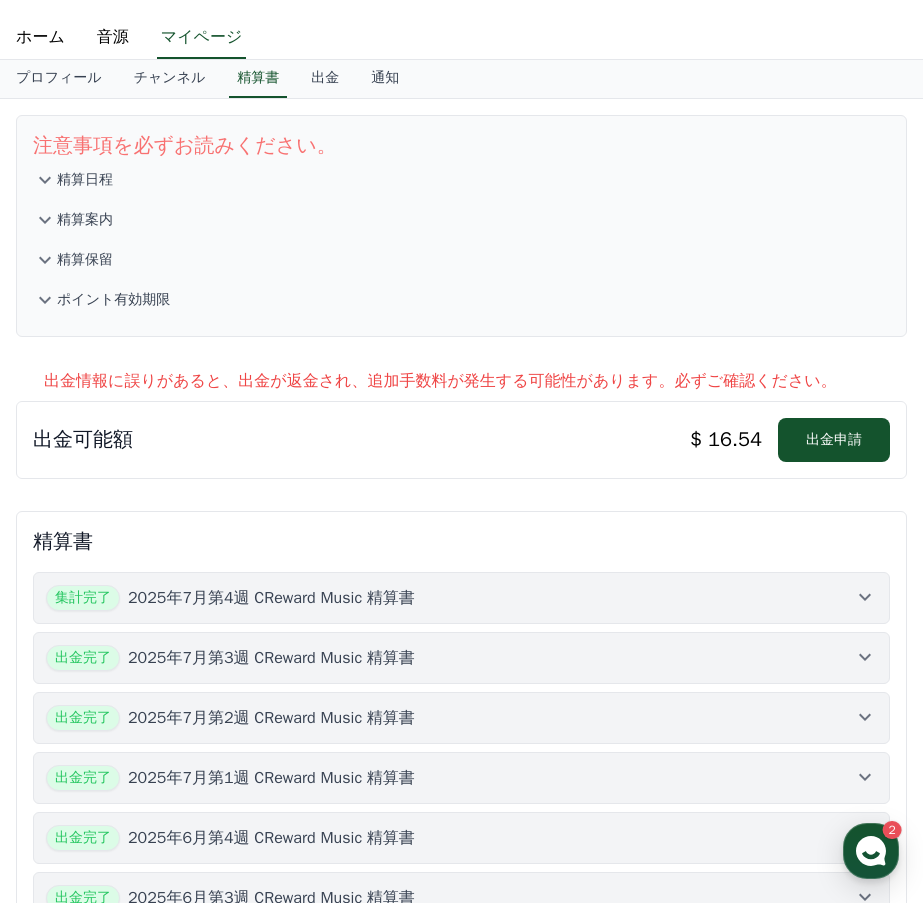 scroll, scrollTop: 0, scrollLeft: 0, axis: both 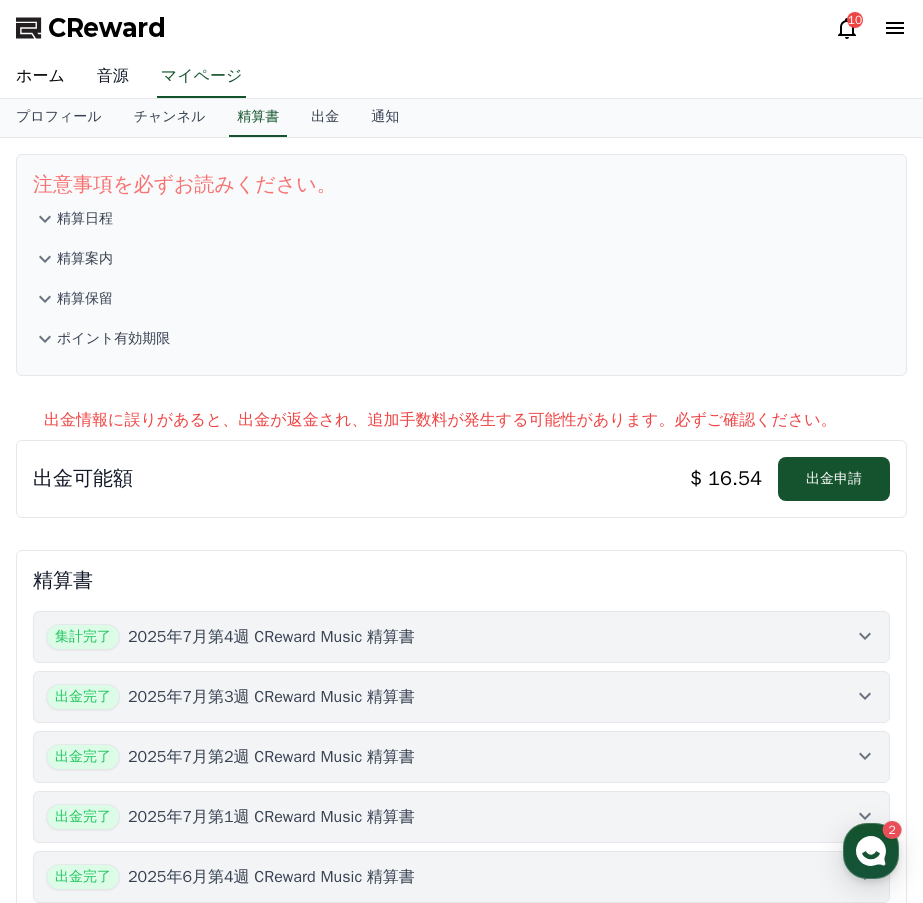 click on "音源" at bounding box center [113, 77] 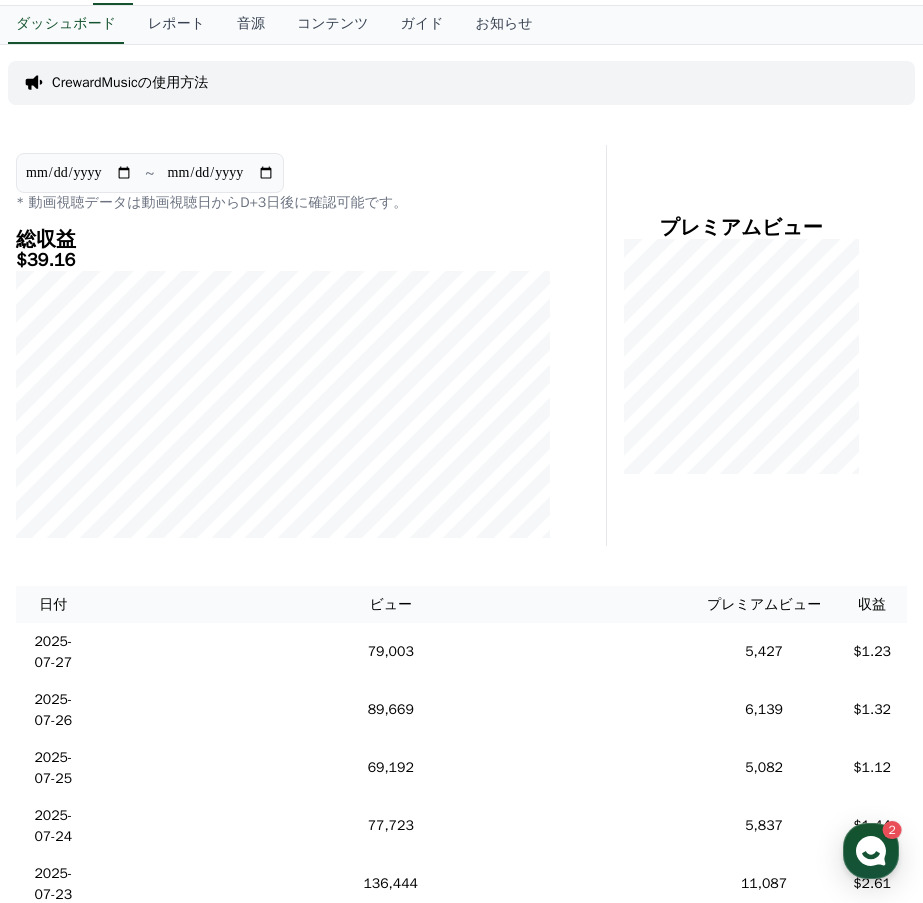 scroll, scrollTop: 0, scrollLeft: 0, axis: both 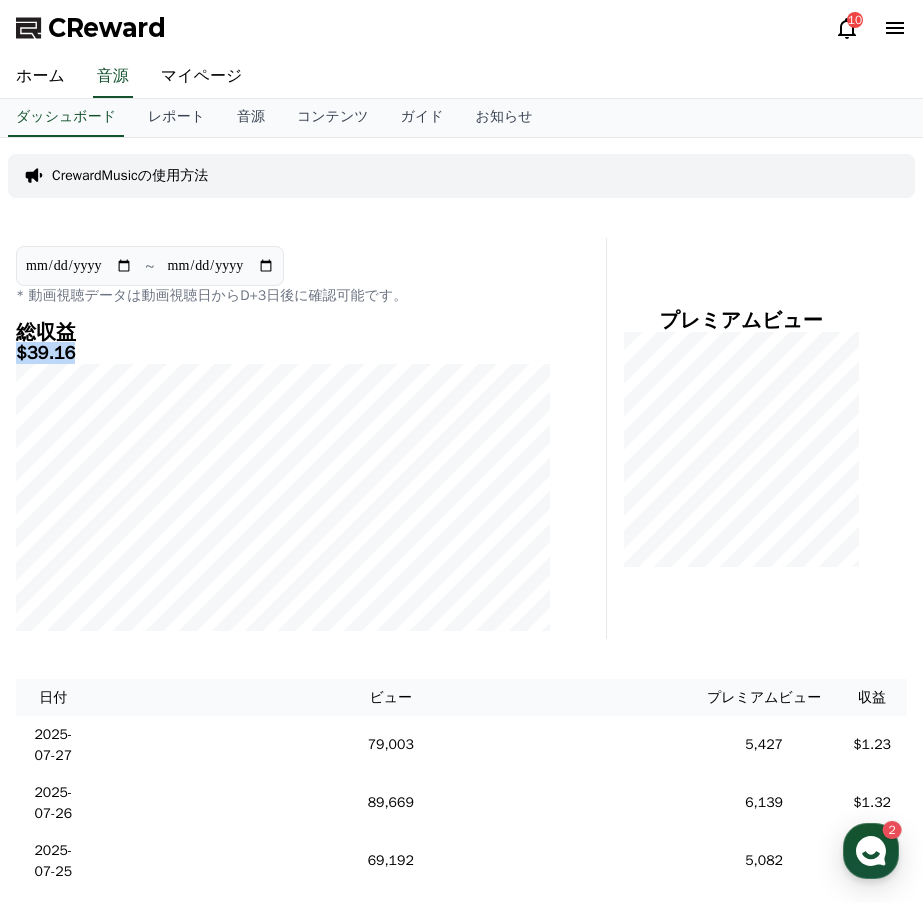 drag, startPoint x: 88, startPoint y: 351, endPoint x: 7, endPoint y: 360, distance: 81.49847 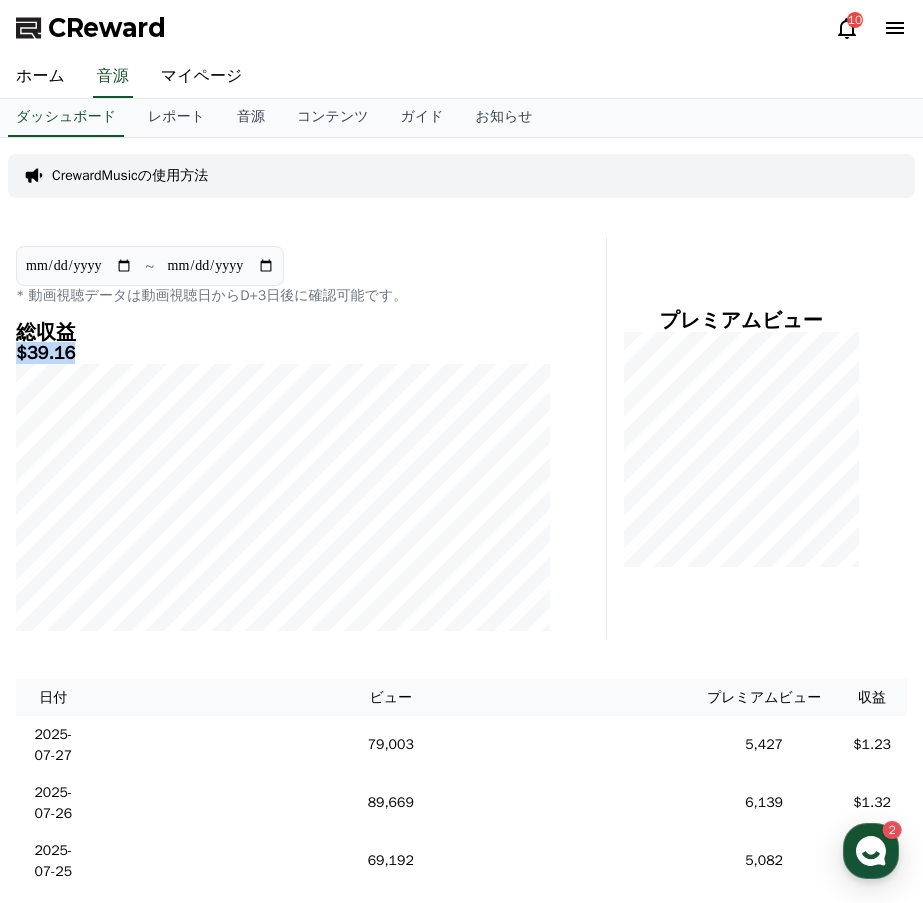 click on "**********" at bounding box center [461, 922] 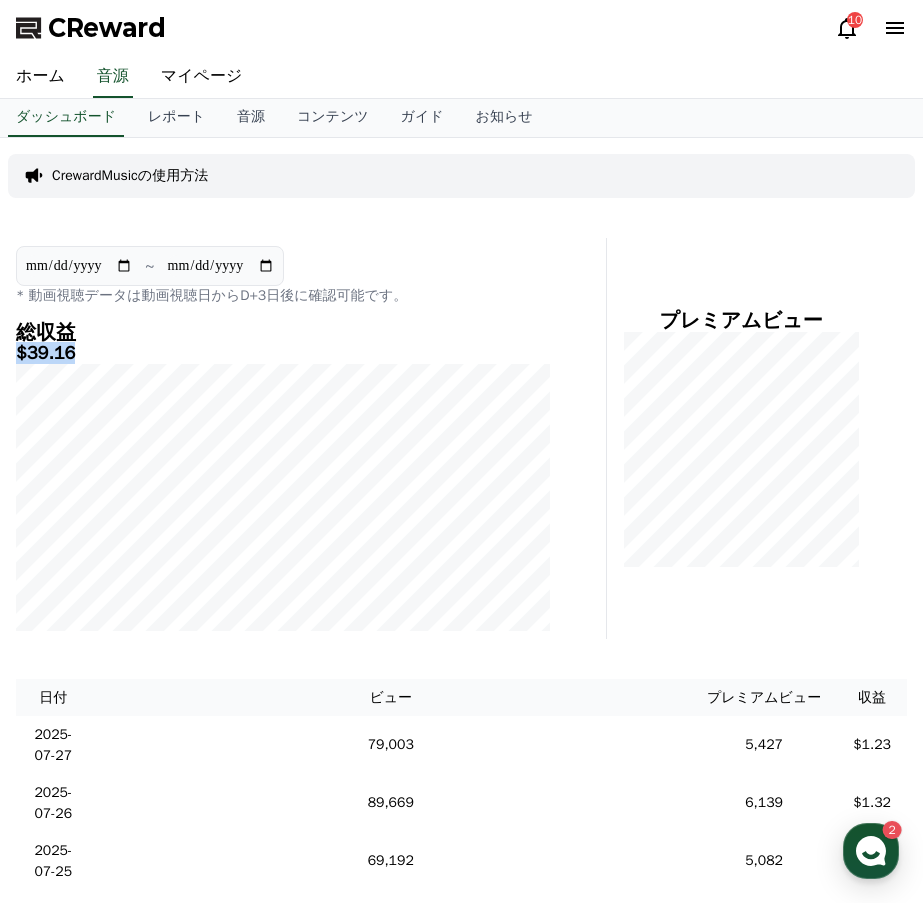 type on "**********" 